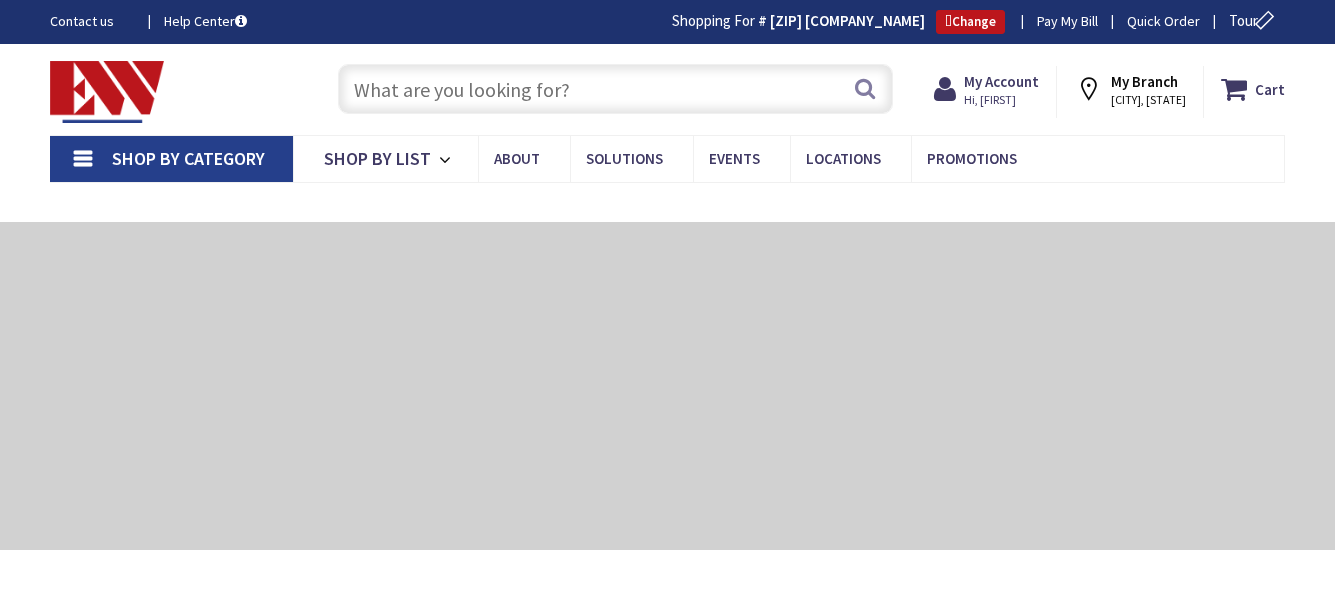 scroll, scrollTop: 0, scrollLeft: 0, axis: both 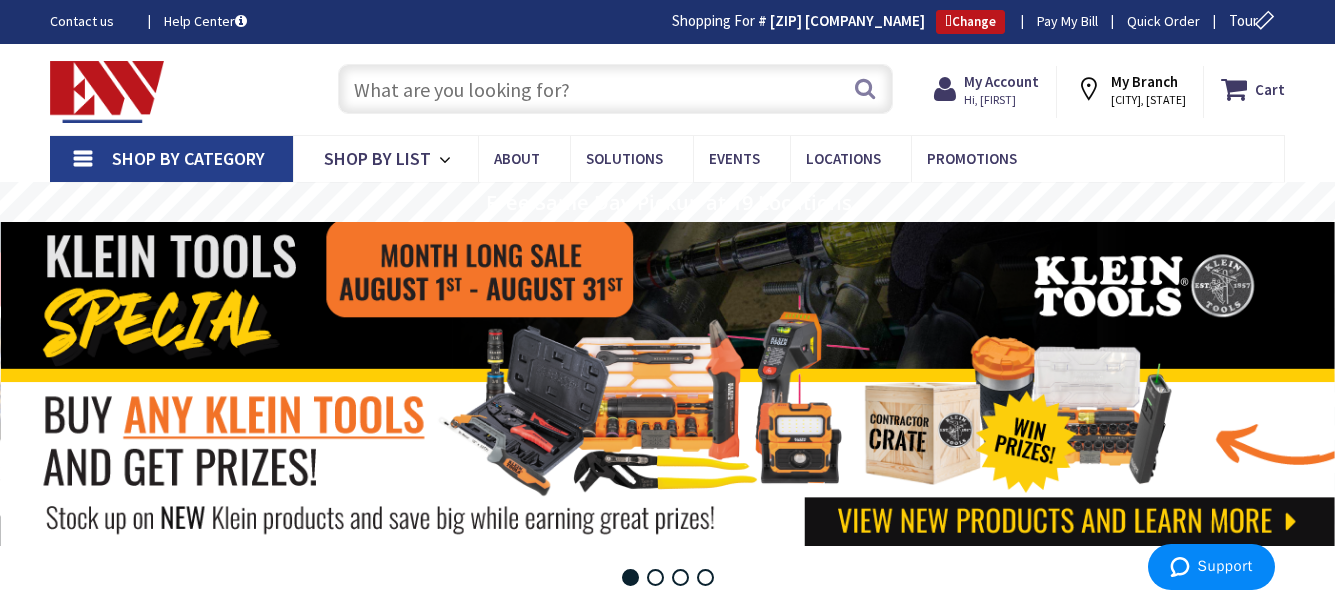 click at bounding box center [615, 89] 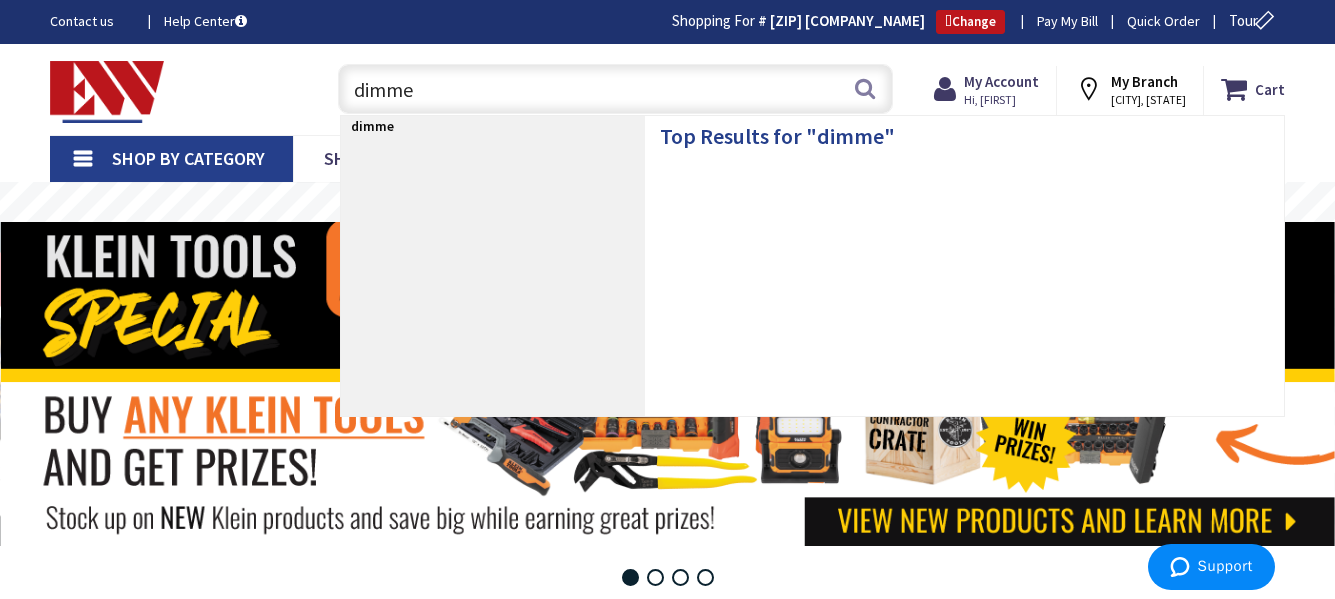 type on "dimmer" 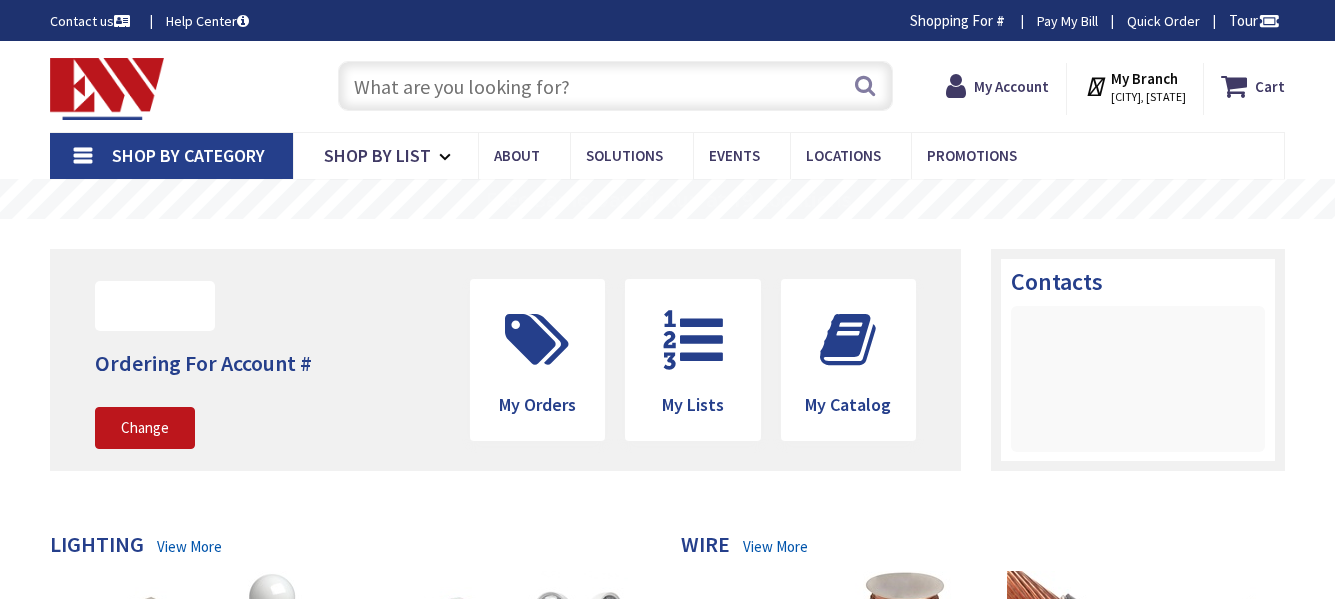 click at bounding box center (615, 86) 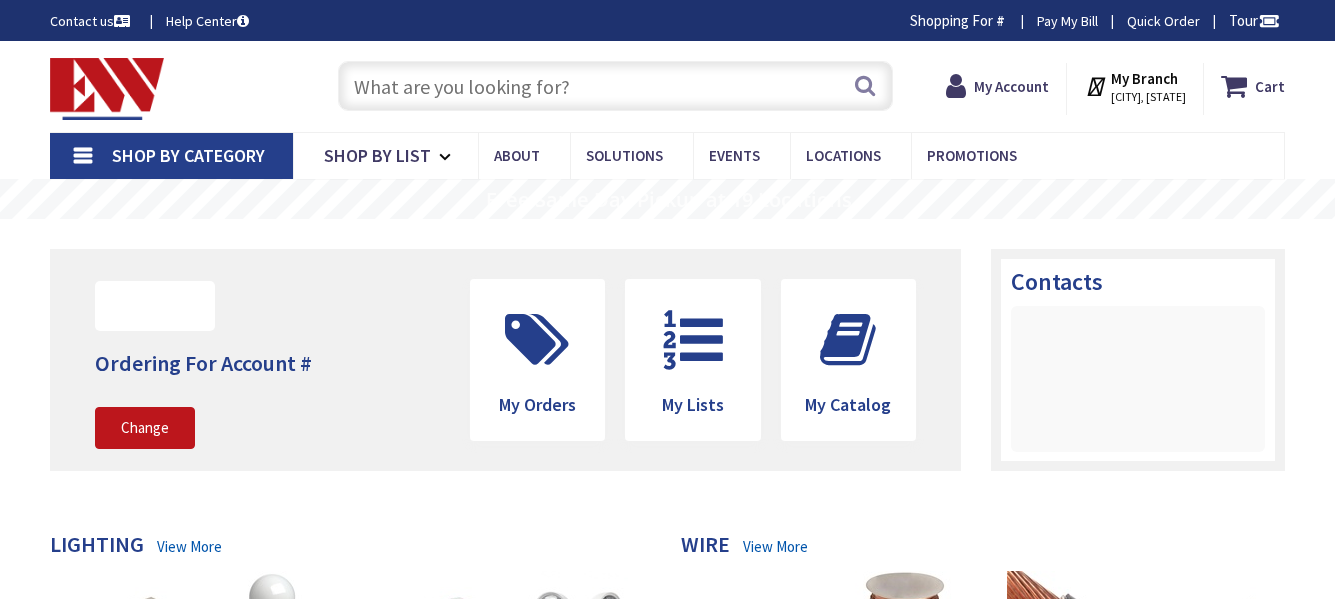 scroll, scrollTop: 0, scrollLeft: 0, axis: both 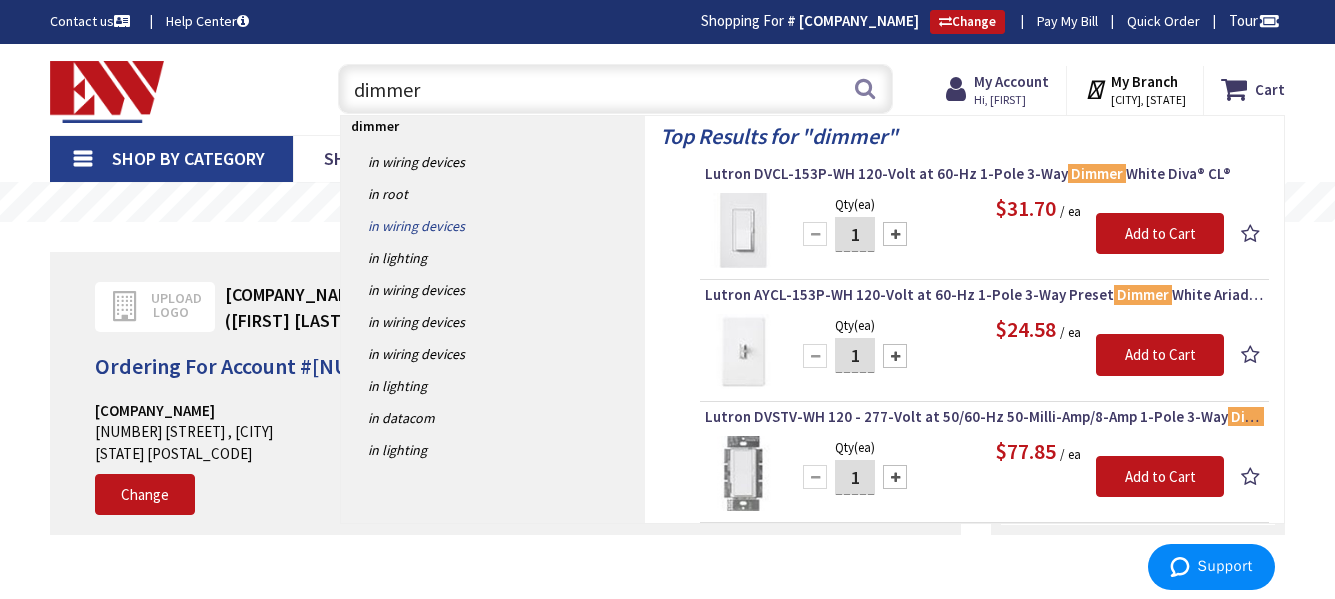 type on "dimmer" 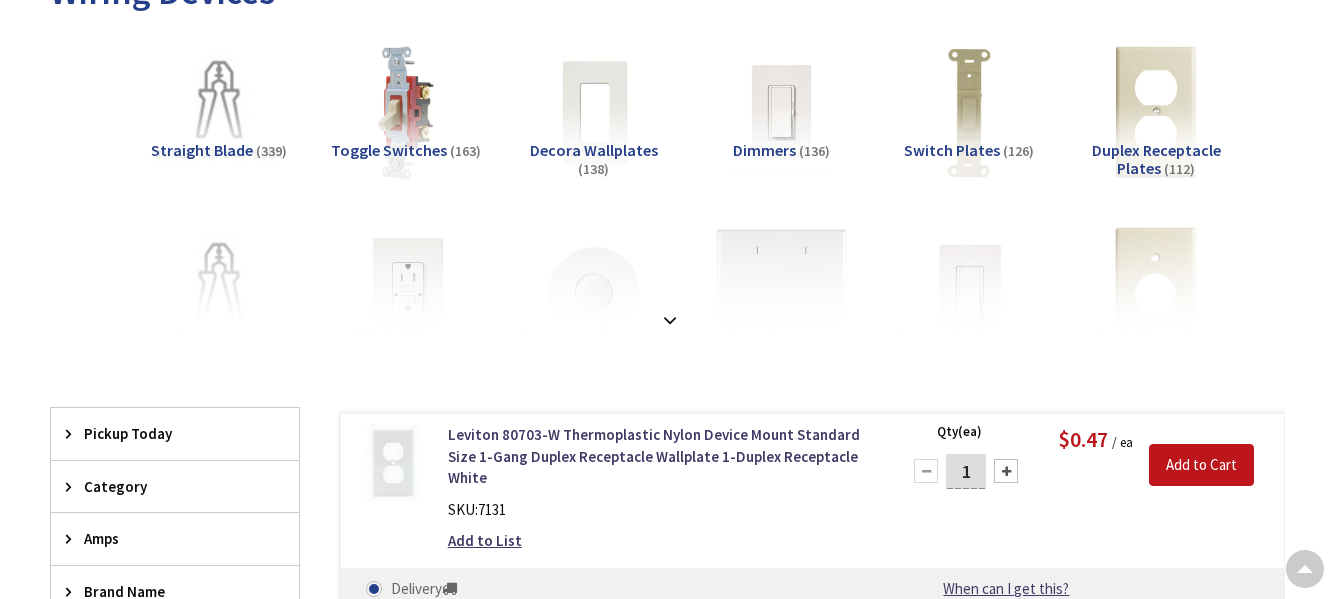 scroll, scrollTop: 440, scrollLeft: 0, axis: vertical 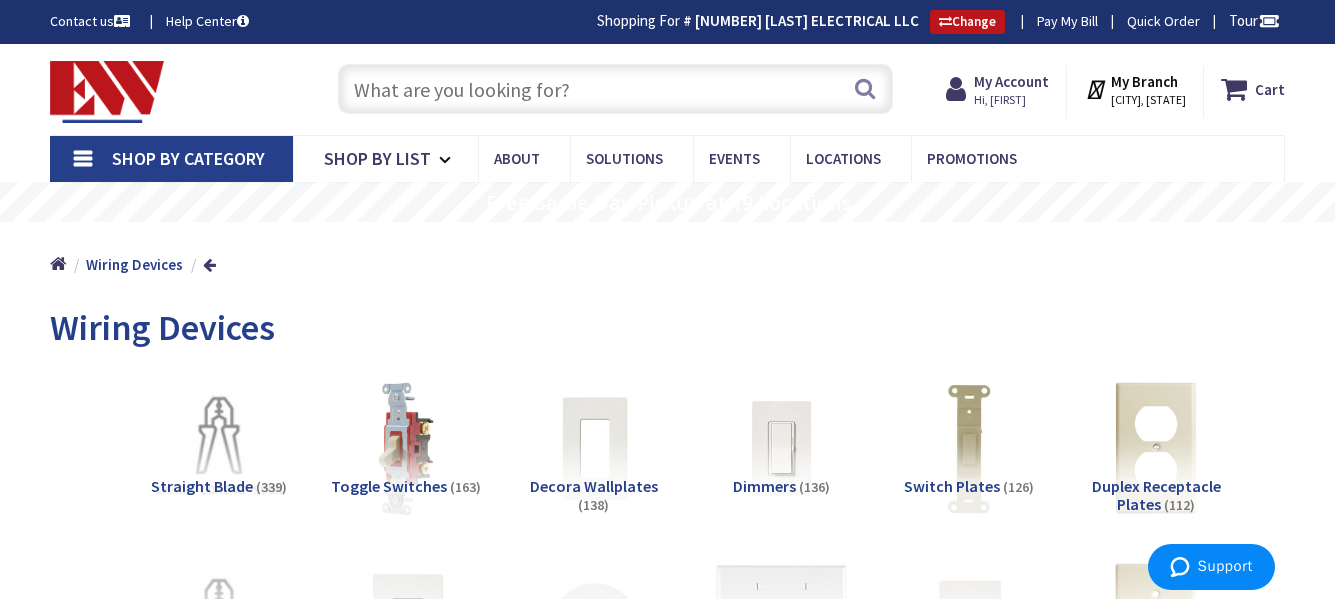 click at bounding box center (615, 89) 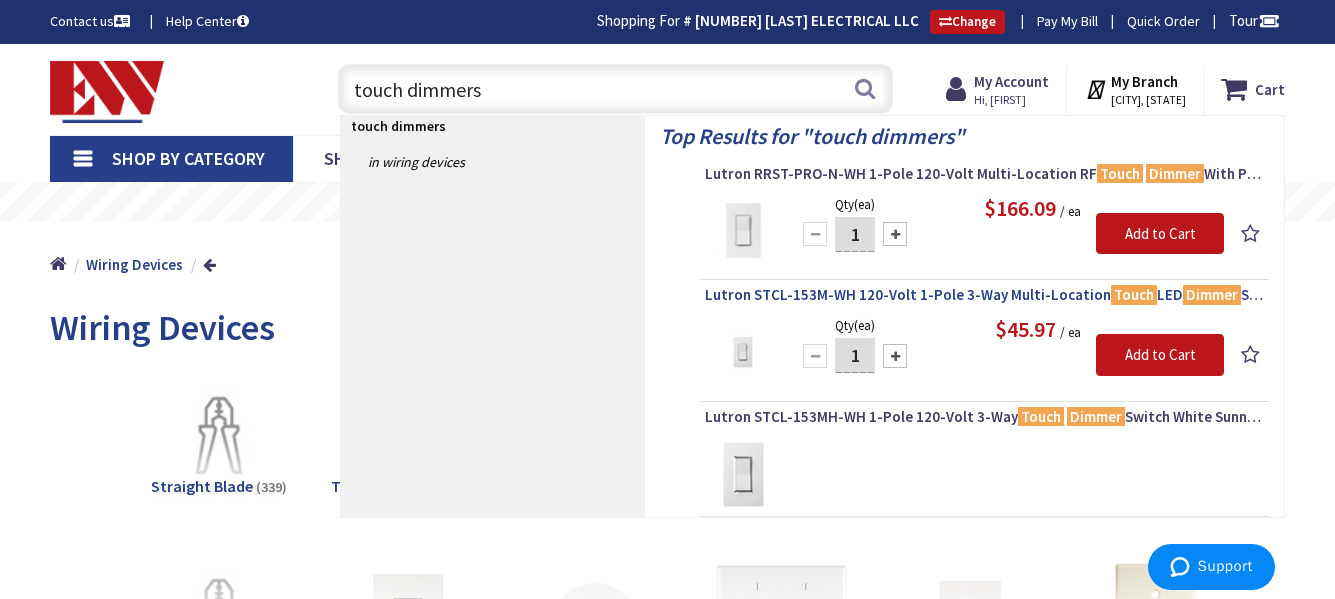 type on "touch dimmers" 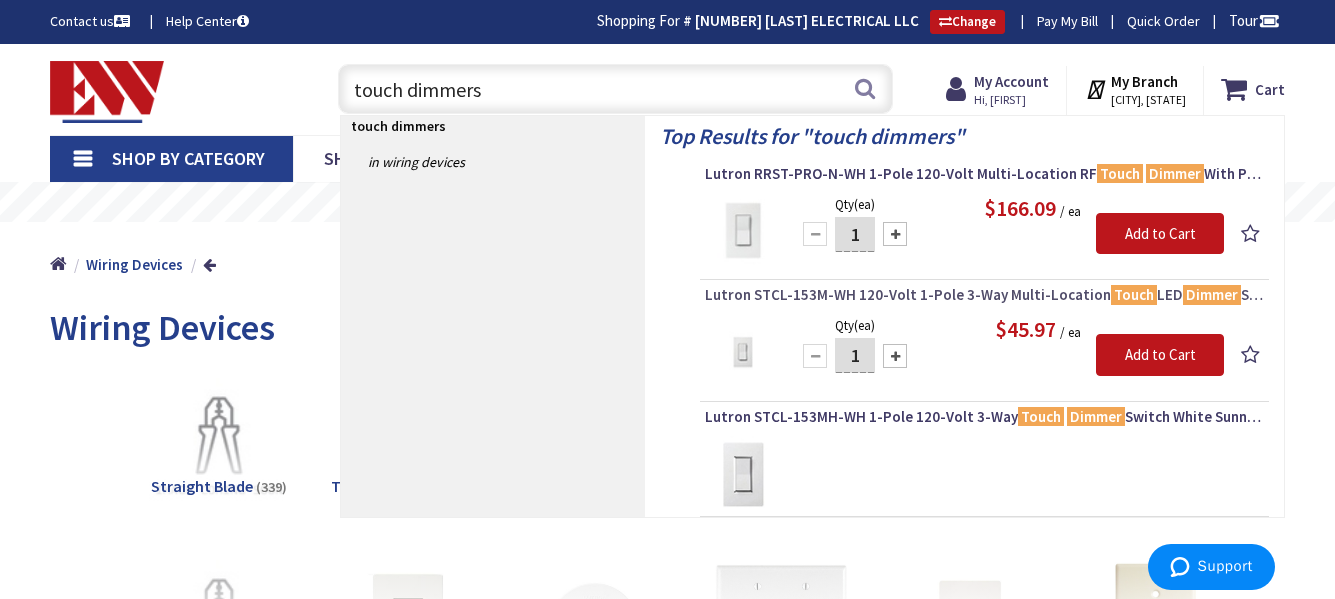 click on "Lutron STCL-153M-WH 120-Volt 1-Pole 3-Way Multi-Location  Touch  LED  Dimmer  Switch White Sunnata" at bounding box center [984, 295] 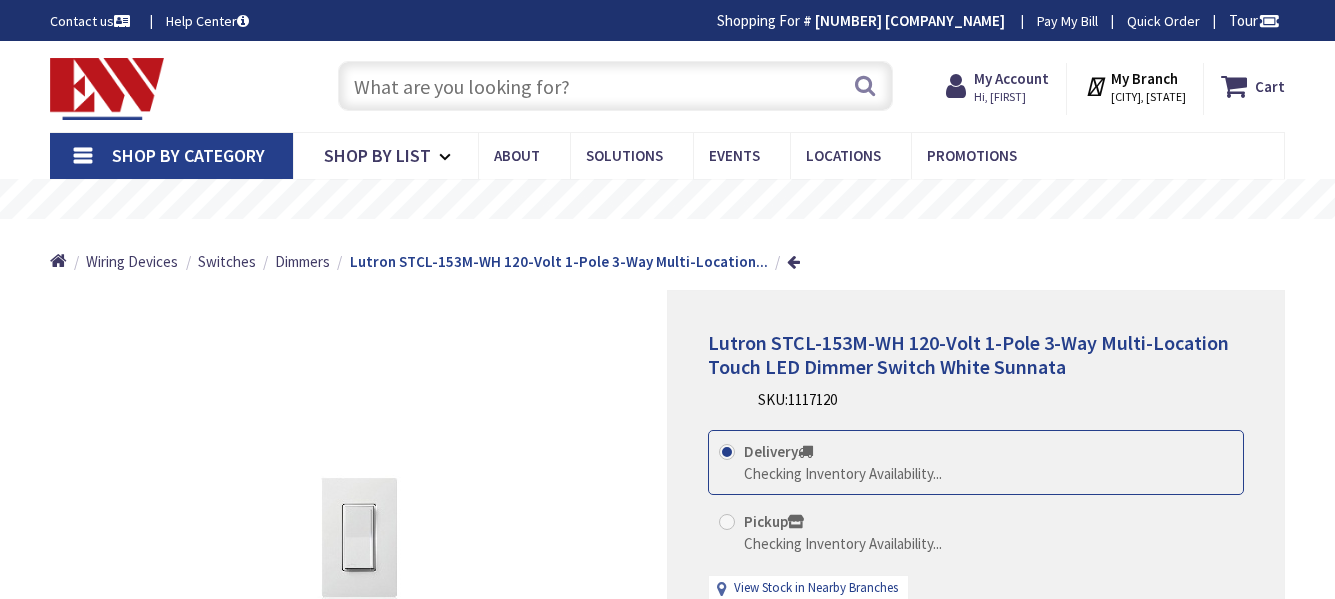 scroll, scrollTop: 0, scrollLeft: 0, axis: both 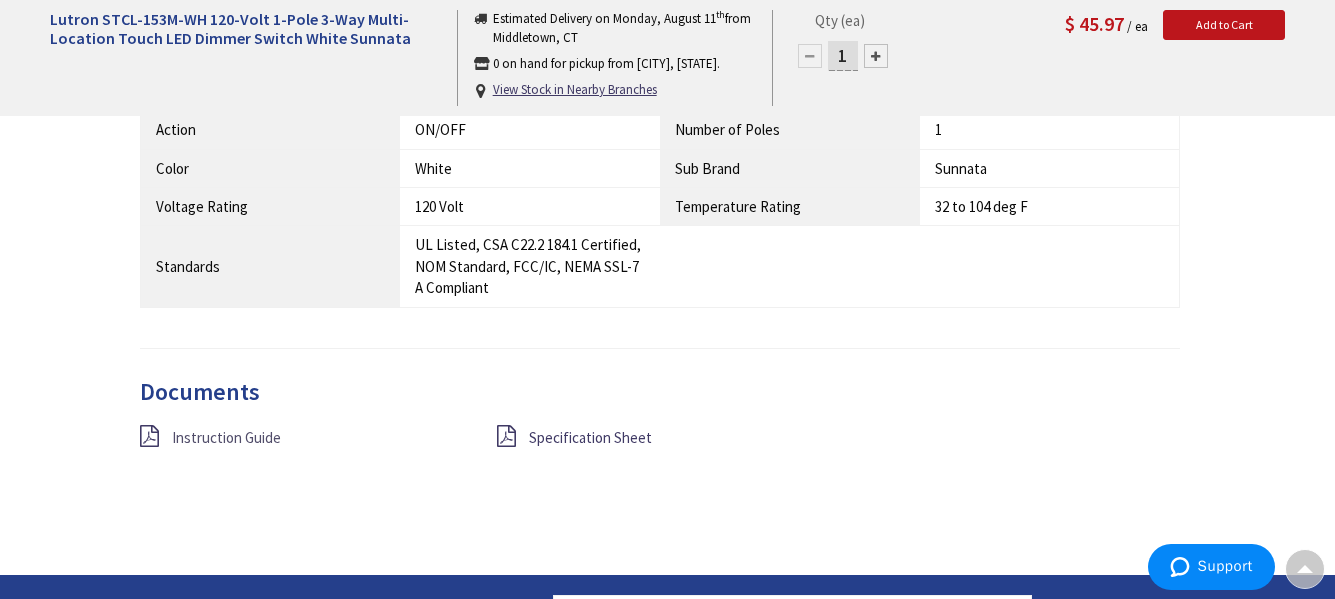 click on "Instruction Guide" at bounding box center (226, 437) 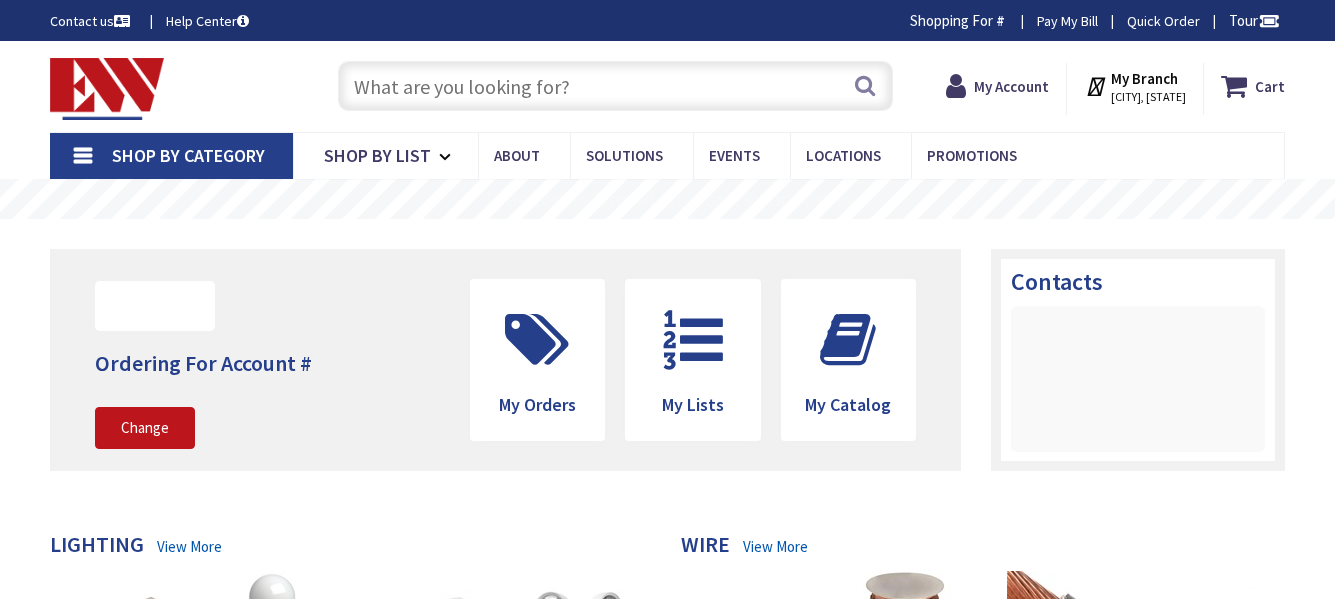 click at bounding box center [615, 86] 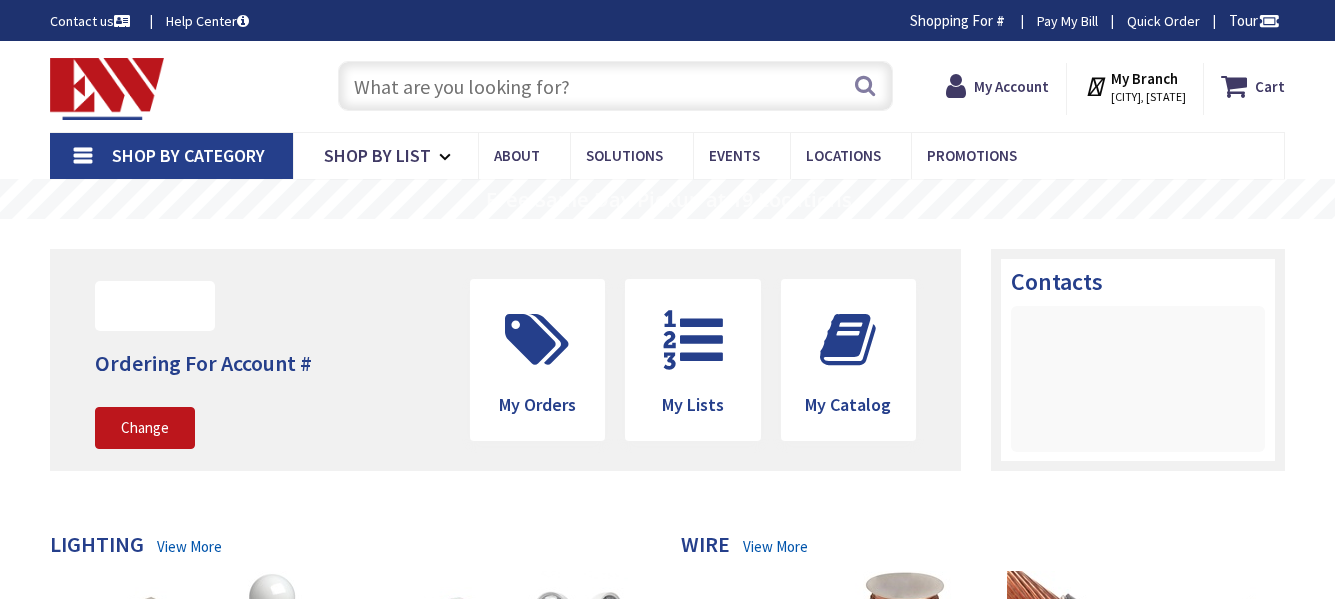 scroll, scrollTop: 0, scrollLeft: 0, axis: both 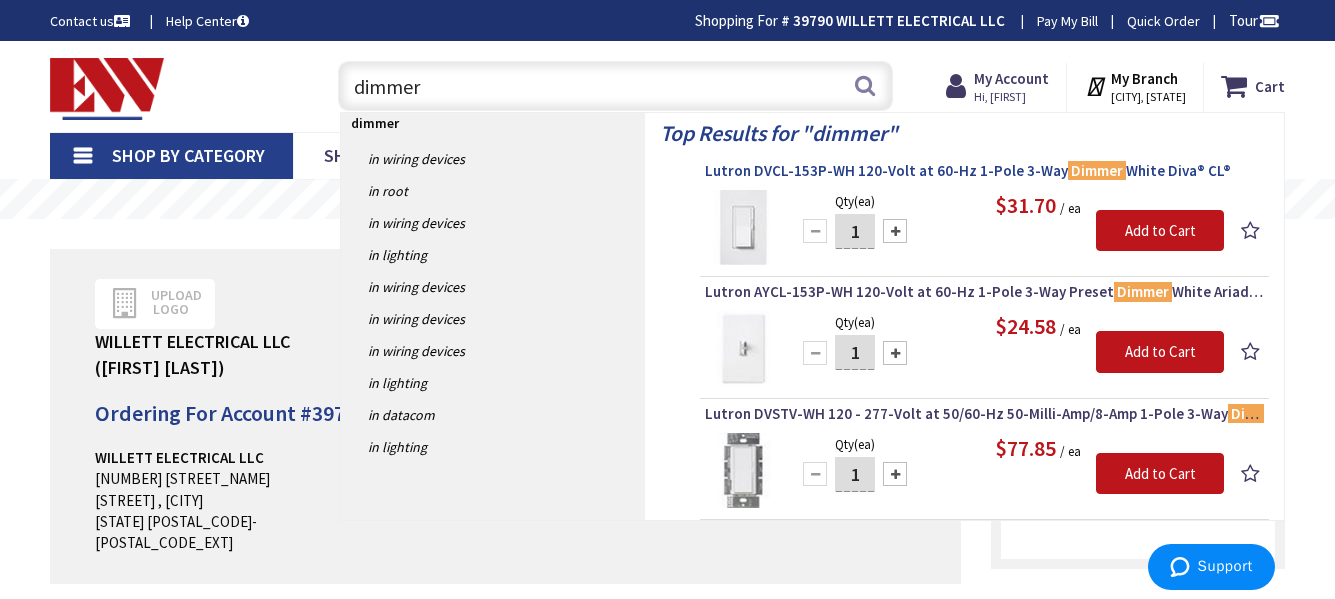 type on "dimmer" 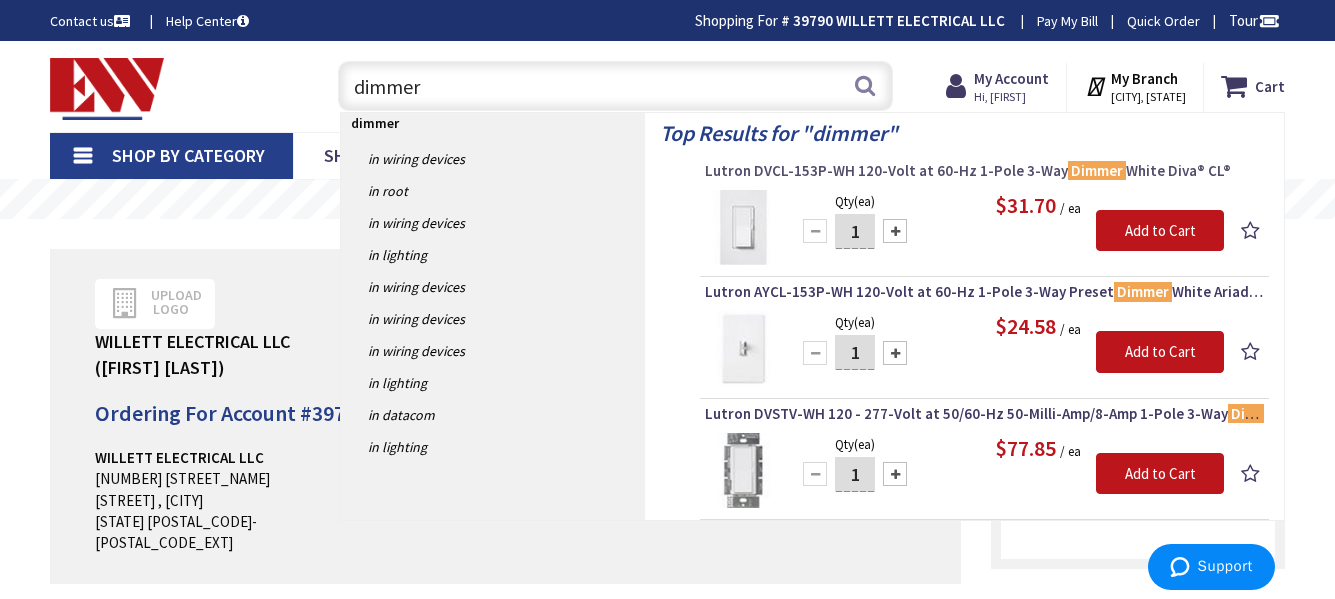 click on "Lutron DVCL-153P-WH 120-Volt at 60-Hz 1-Pole 3-Way  Dimmer  White Diva® CL®" at bounding box center [984, 171] 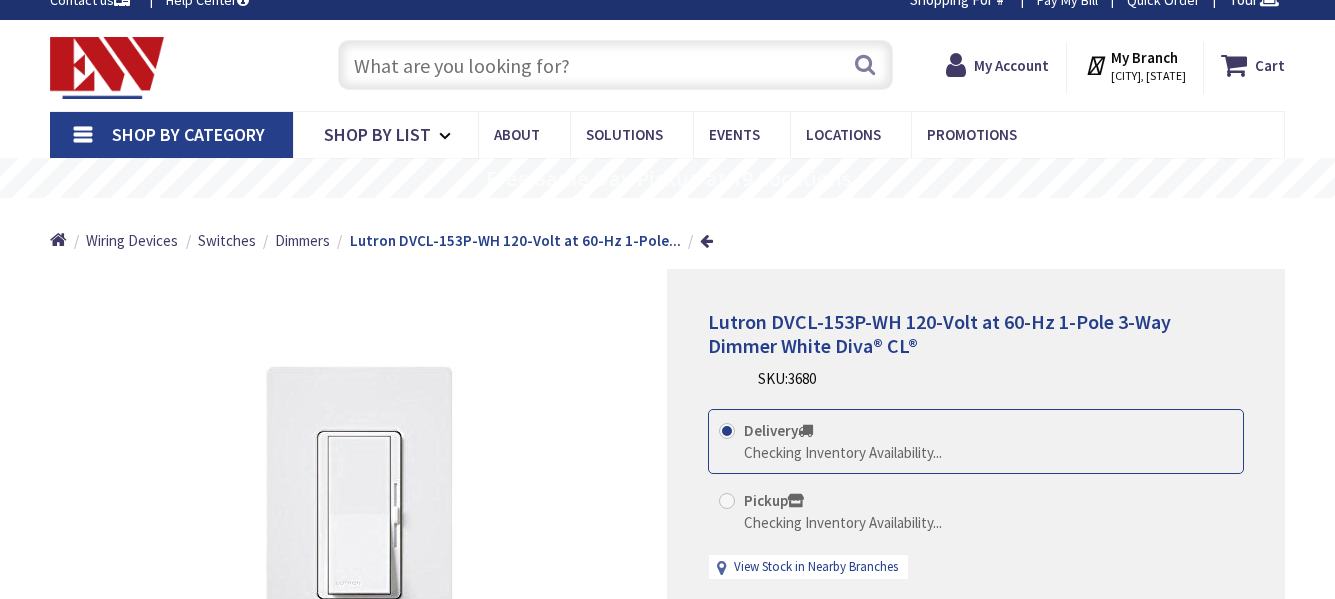 scroll, scrollTop: 103, scrollLeft: 0, axis: vertical 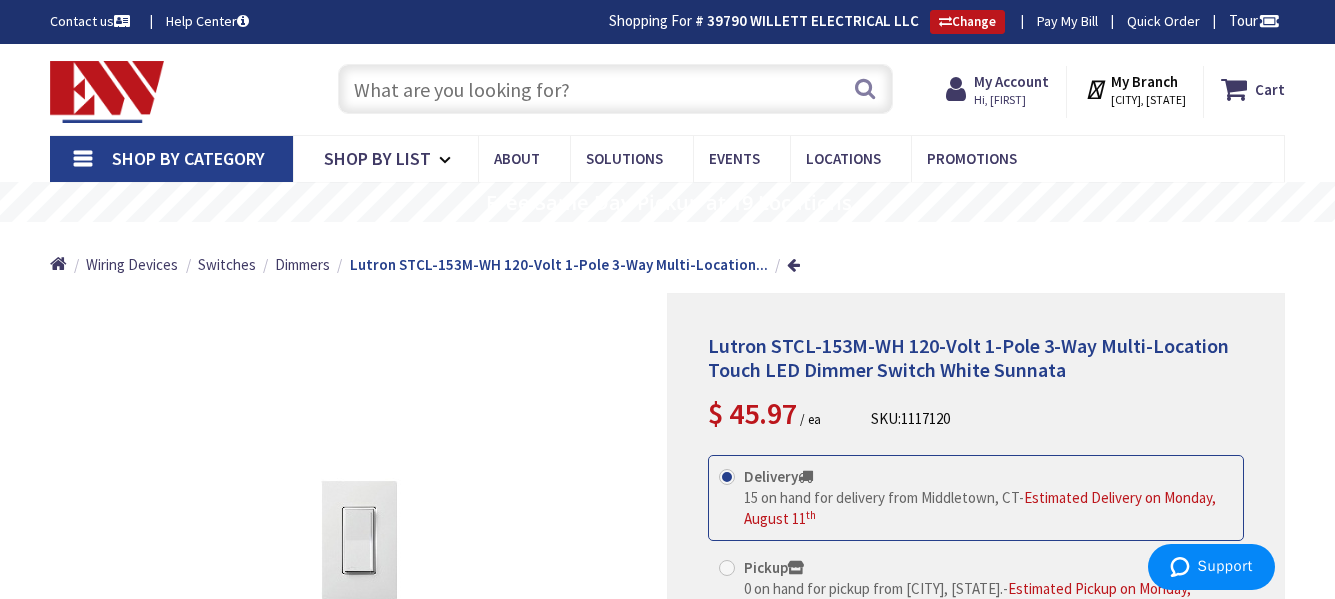click at bounding box center [615, 89] 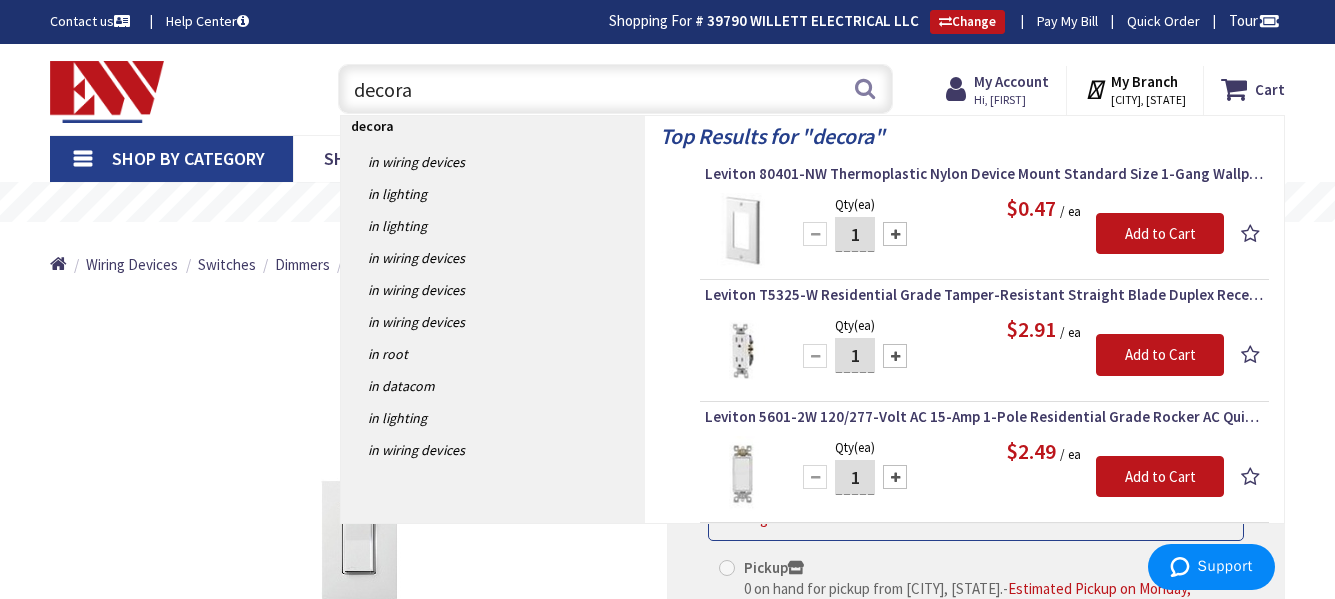 type on "decora" 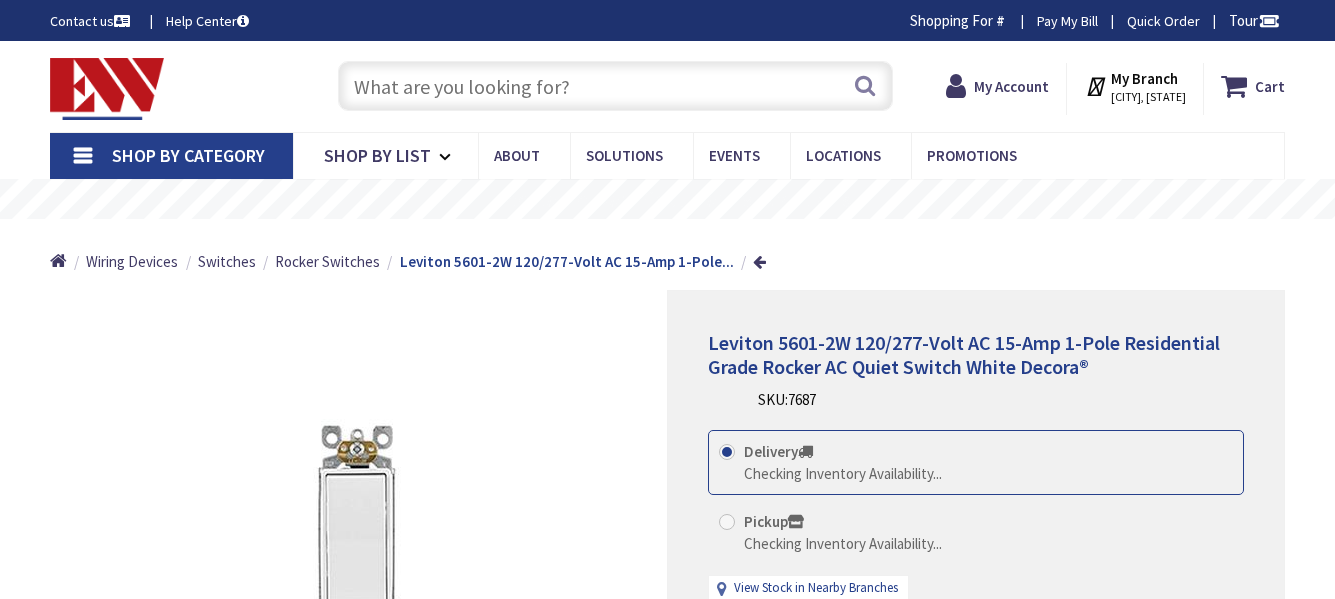scroll, scrollTop: 0, scrollLeft: 0, axis: both 